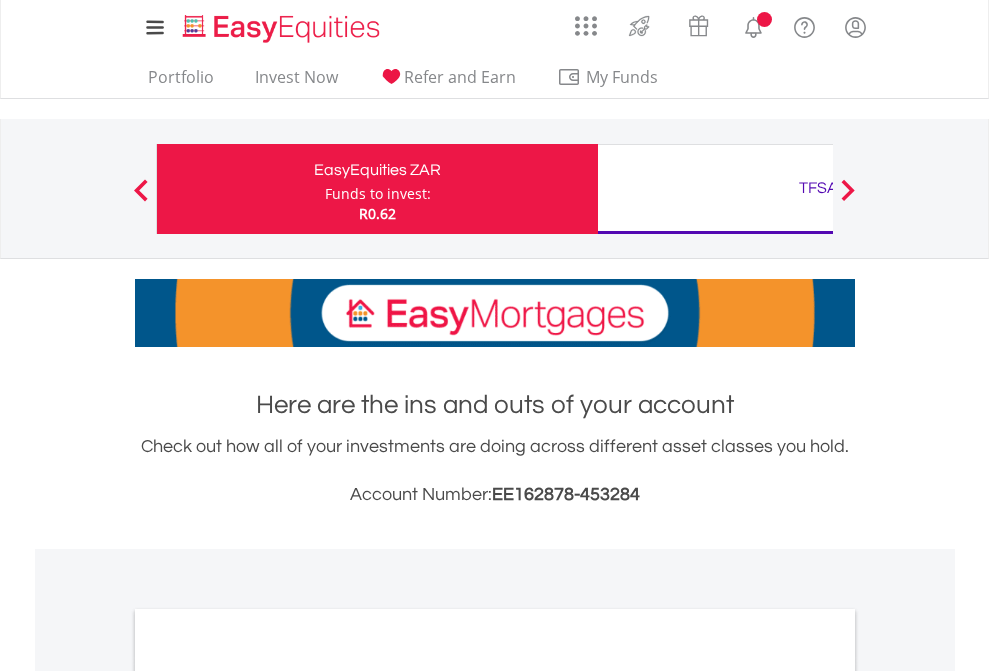 scroll, scrollTop: 0, scrollLeft: 0, axis: both 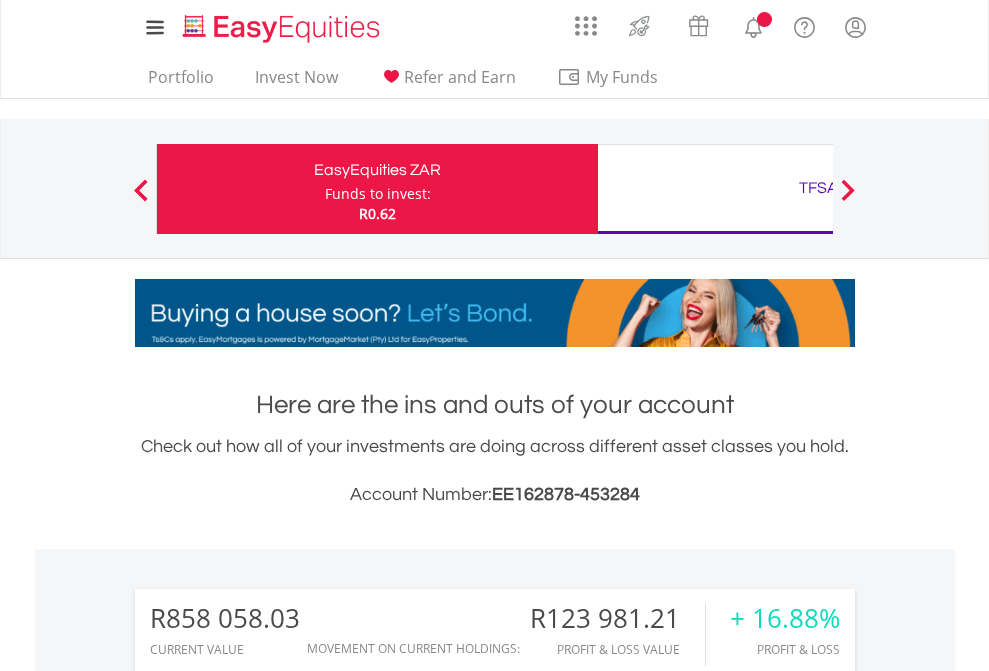 click on "Funds to invest:" at bounding box center (378, 194) 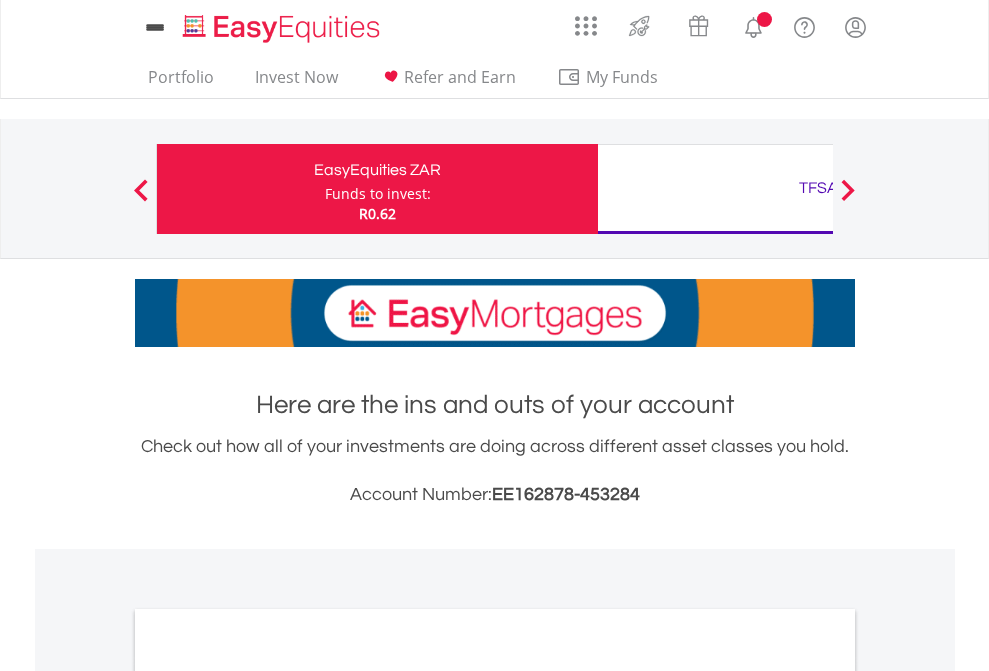 scroll, scrollTop: 0, scrollLeft: 0, axis: both 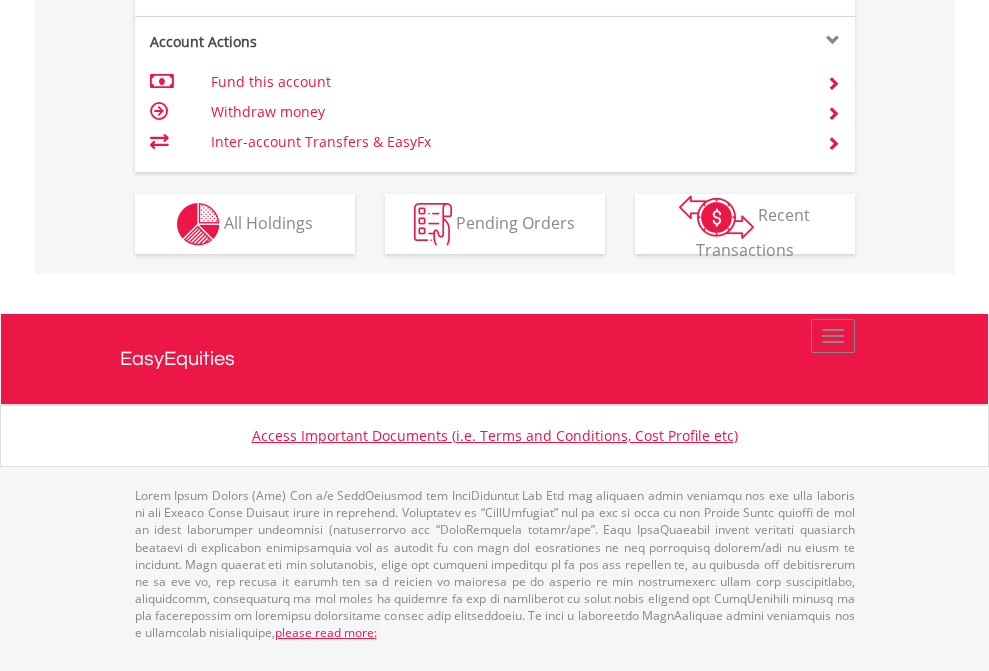 click on "Investment types" at bounding box center (706, -337) 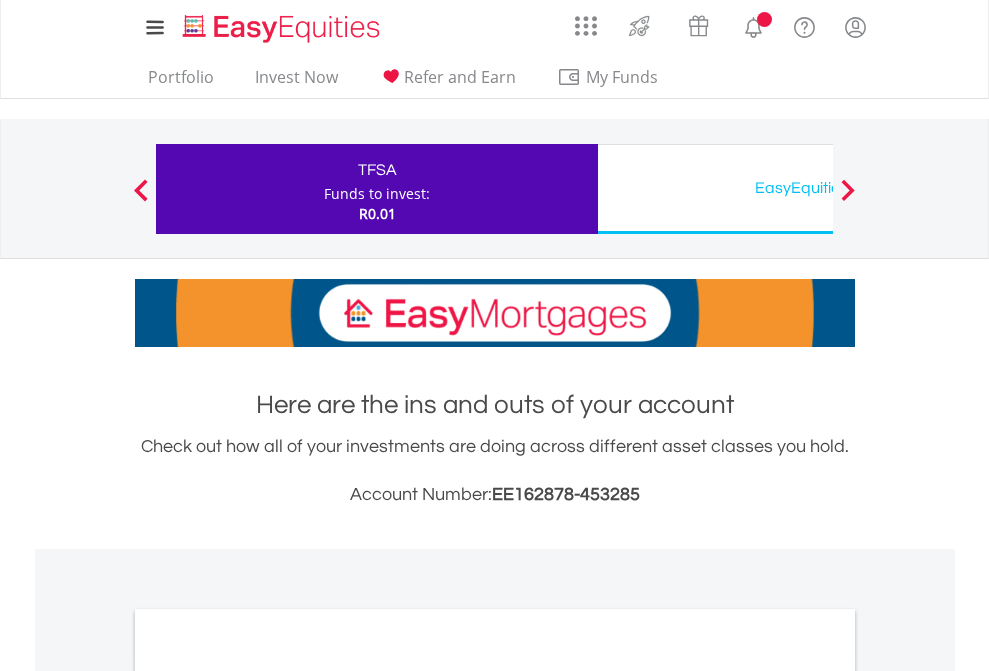 scroll, scrollTop: 0, scrollLeft: 0, axis: both 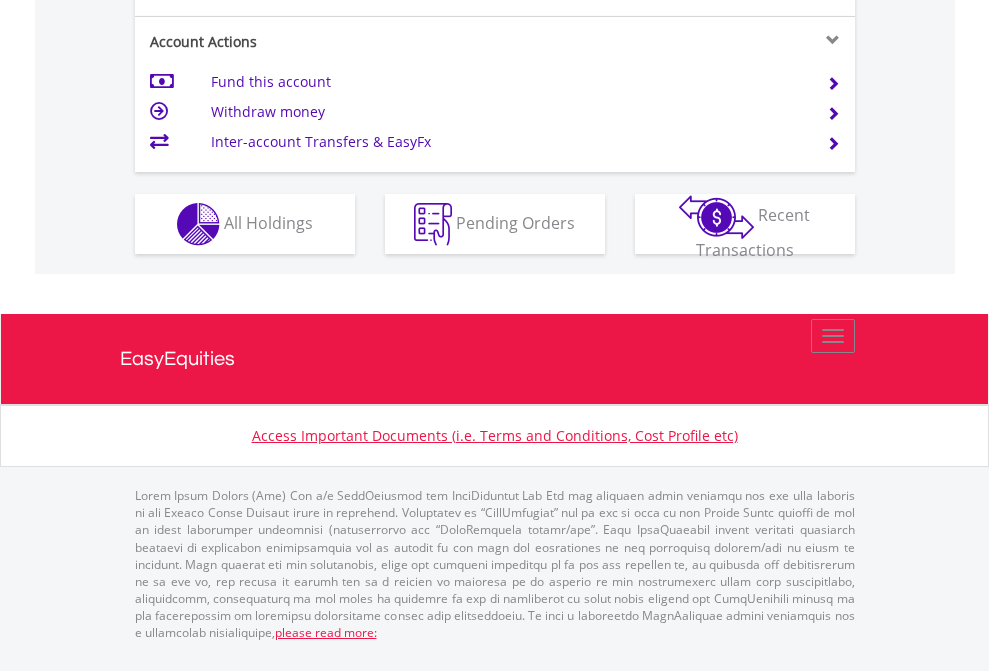 click on "Investment types" at bounding box center [706, -337] 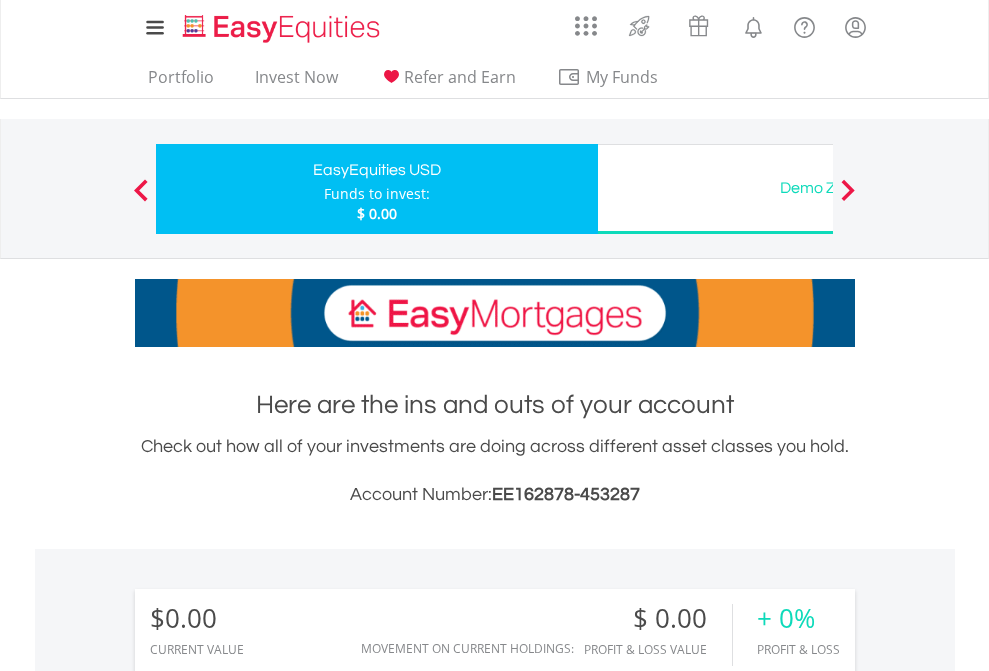 scroll, scrollTop: 1342, scrollLeft: 0, axis: vertical 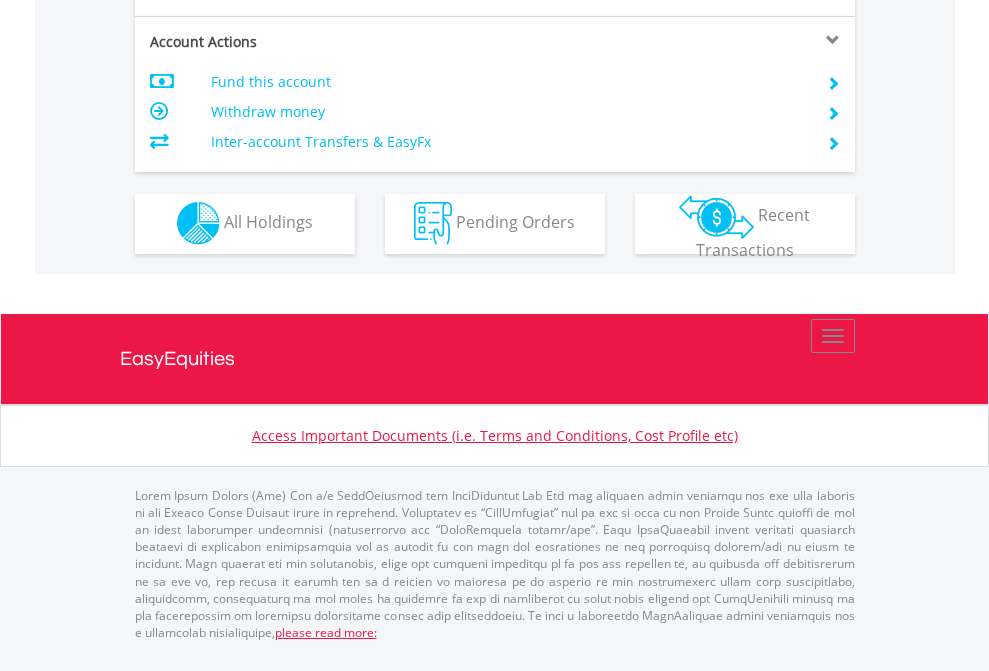 click on "Investment types" at bounding box center [706, -353] 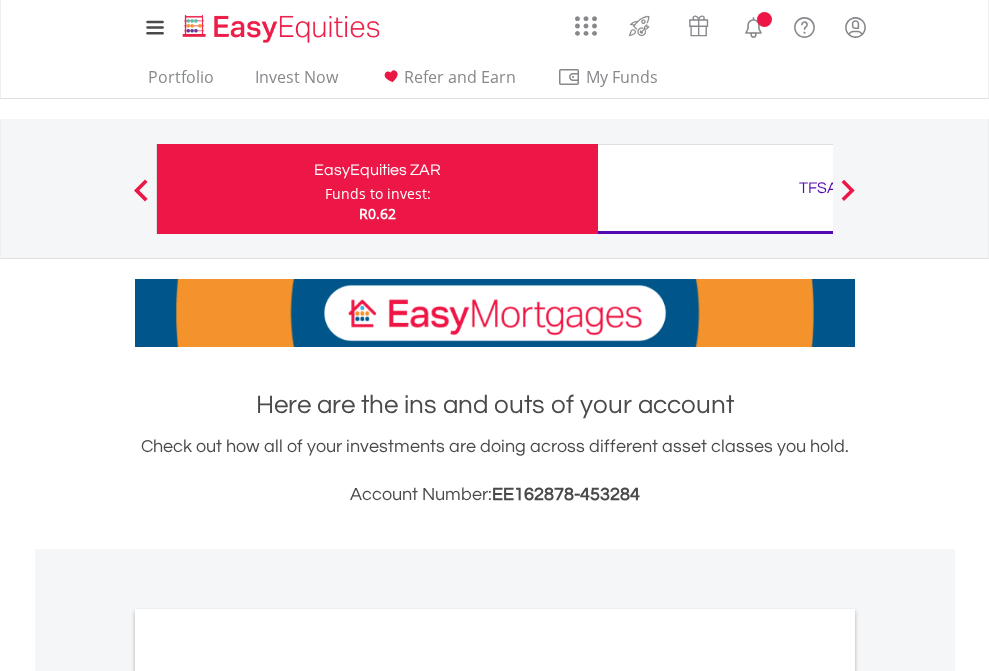 scroll, scrollTop: 1202, scrollLeft: 0, axis: vertical 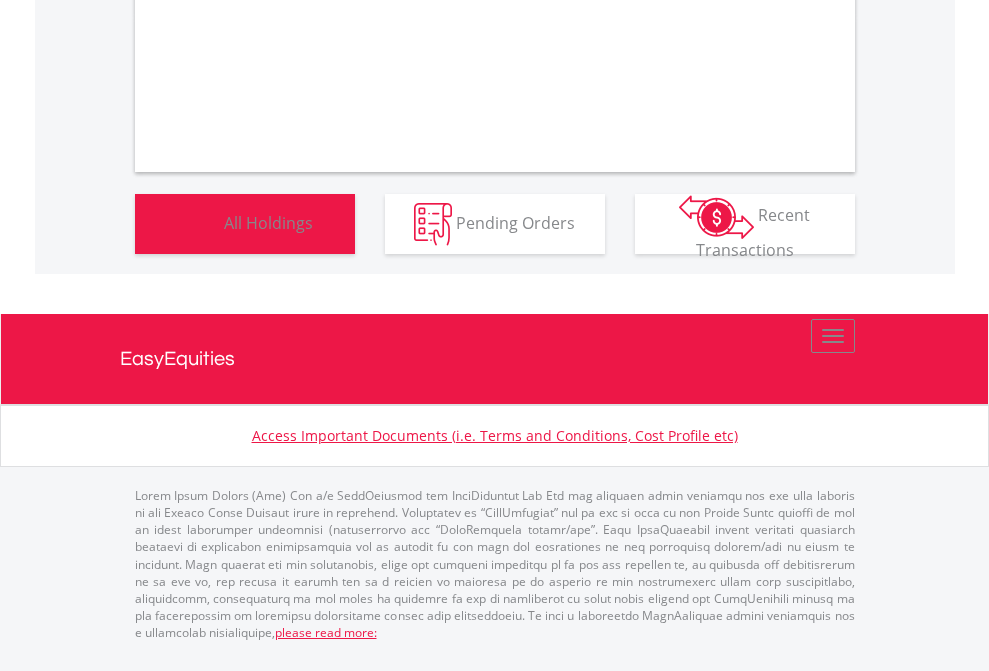 click on "All Holdings" at bounding box center [268, 222] 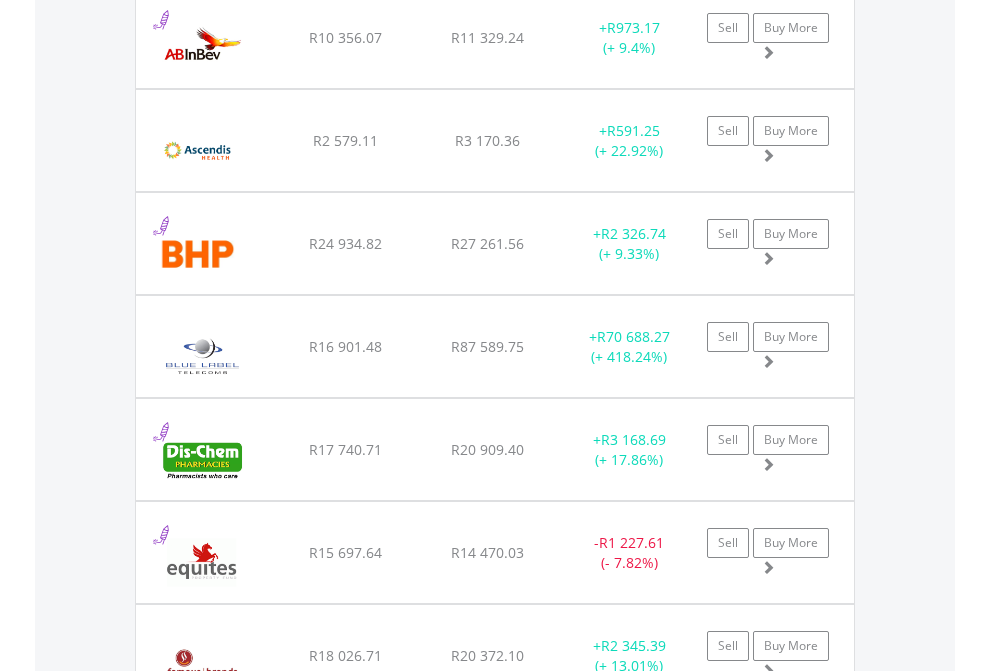 scroll, scrollTop: 2385, scrollLeft: 0, axis: vertical 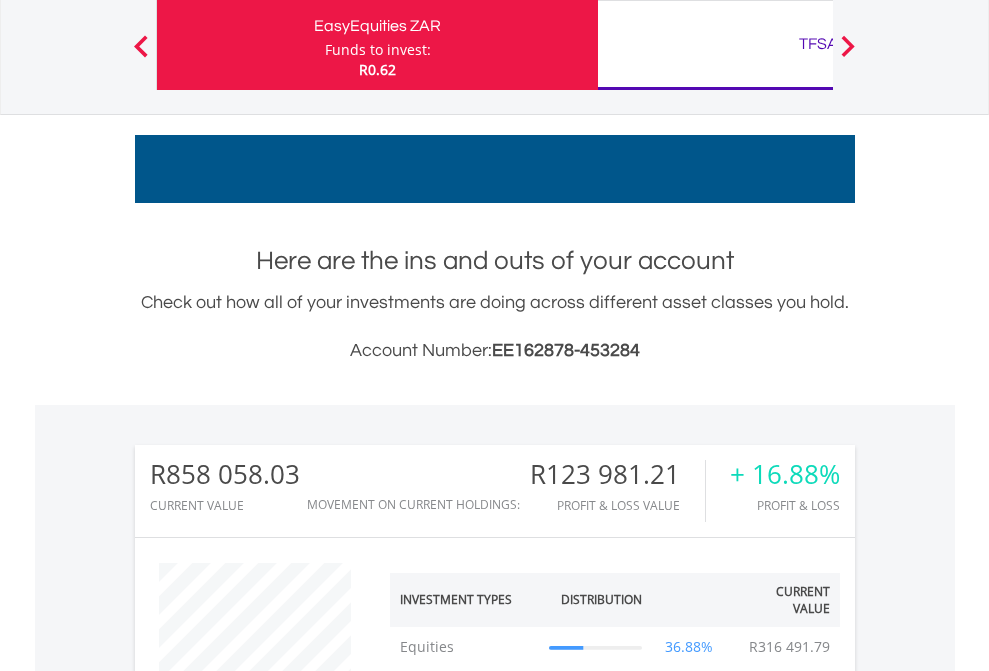 click on "TFSA" at bounding box center [818, 44] 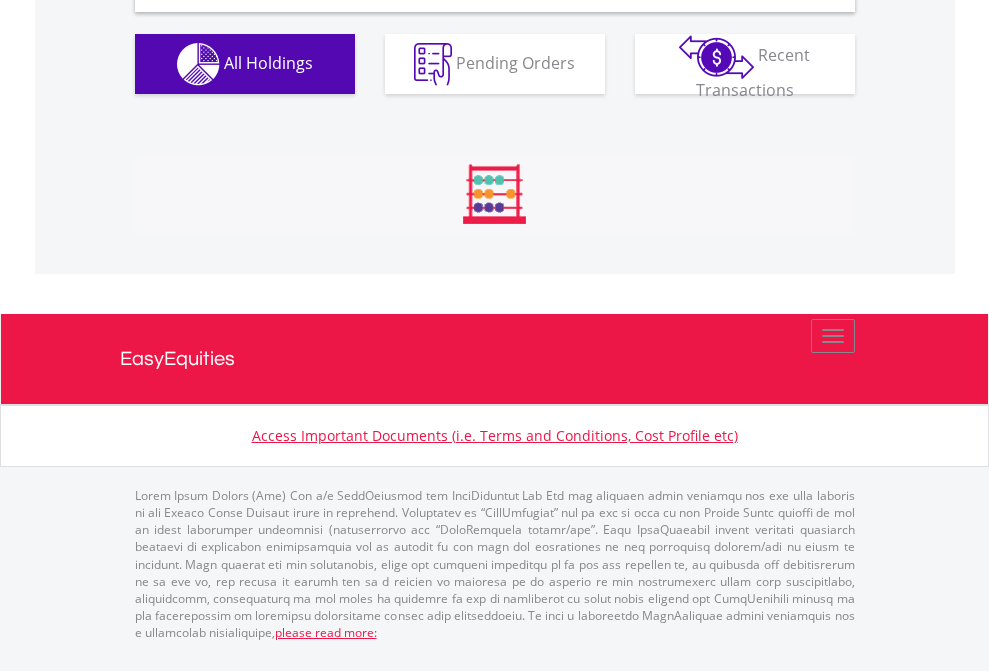 scroll, scrollTop: 1933, scrollLeft: 0, axis: vertical 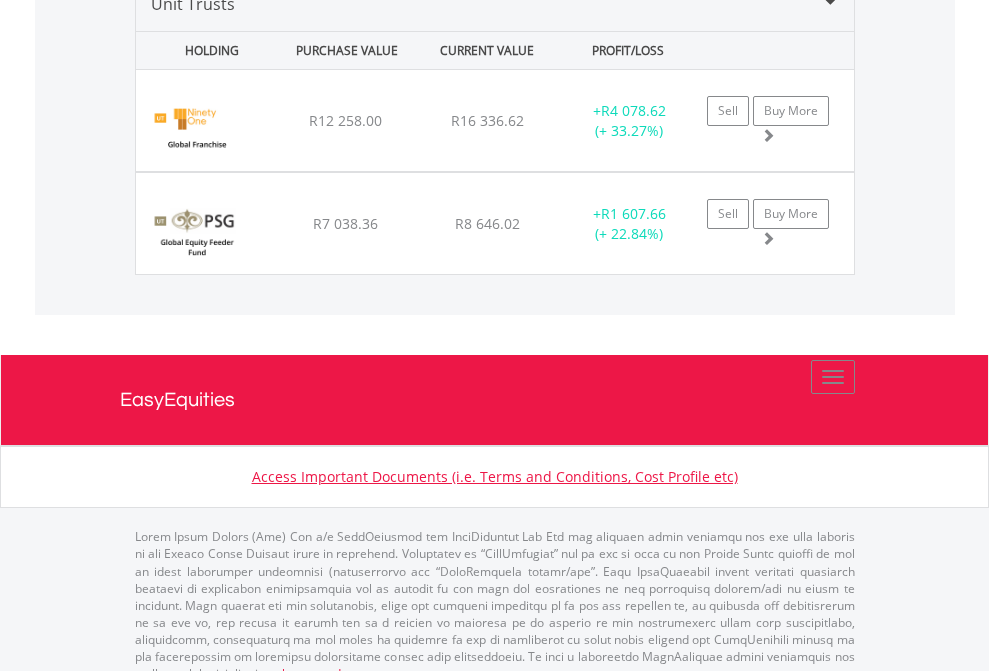 click on "EasyEquities USD" at bounding box center [818, -1745] 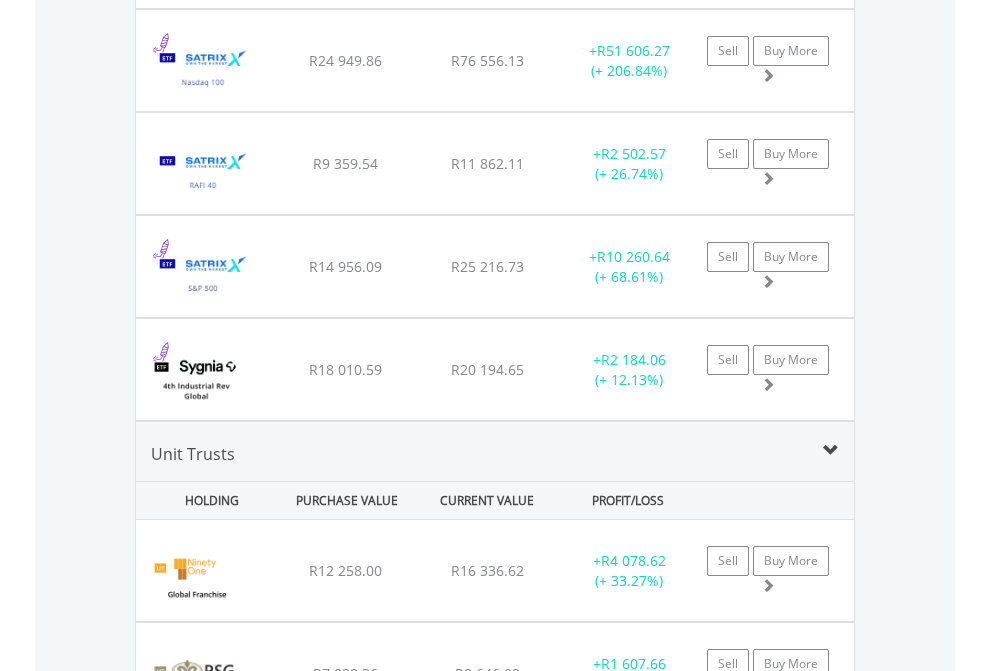 scroll, scrollTop: 144, scrollLeft: 0, axis: vertical 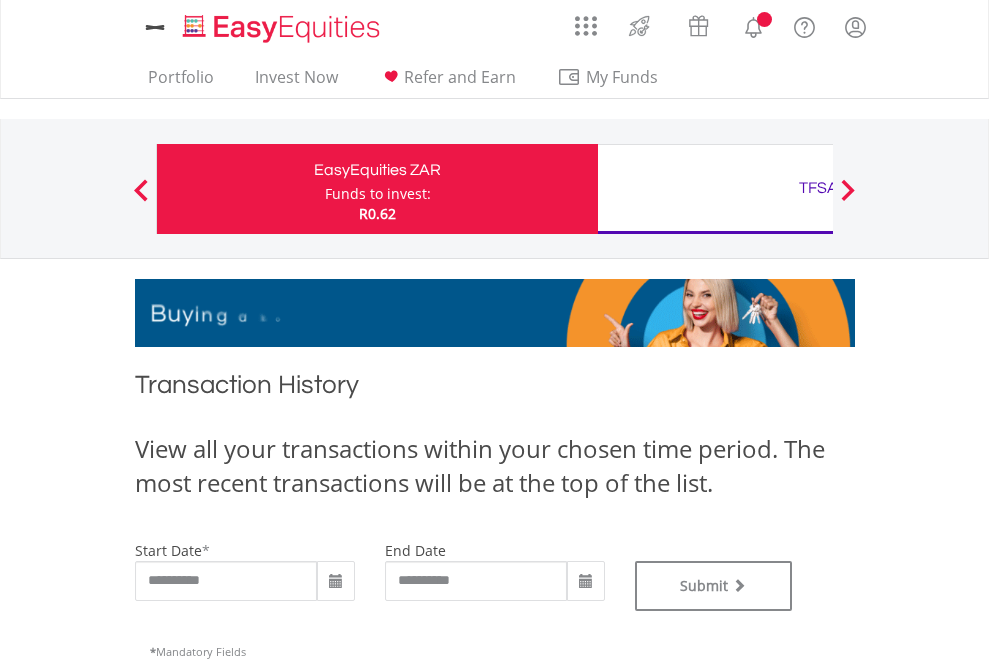 click on "TFSA" at bounding box center (818, 188) 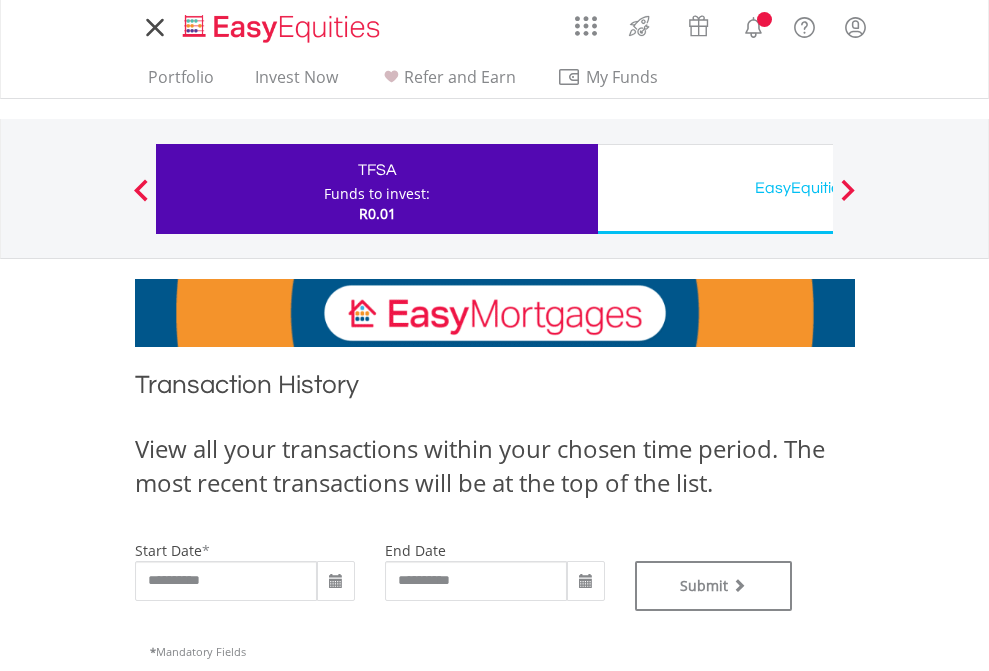 type on "**********" 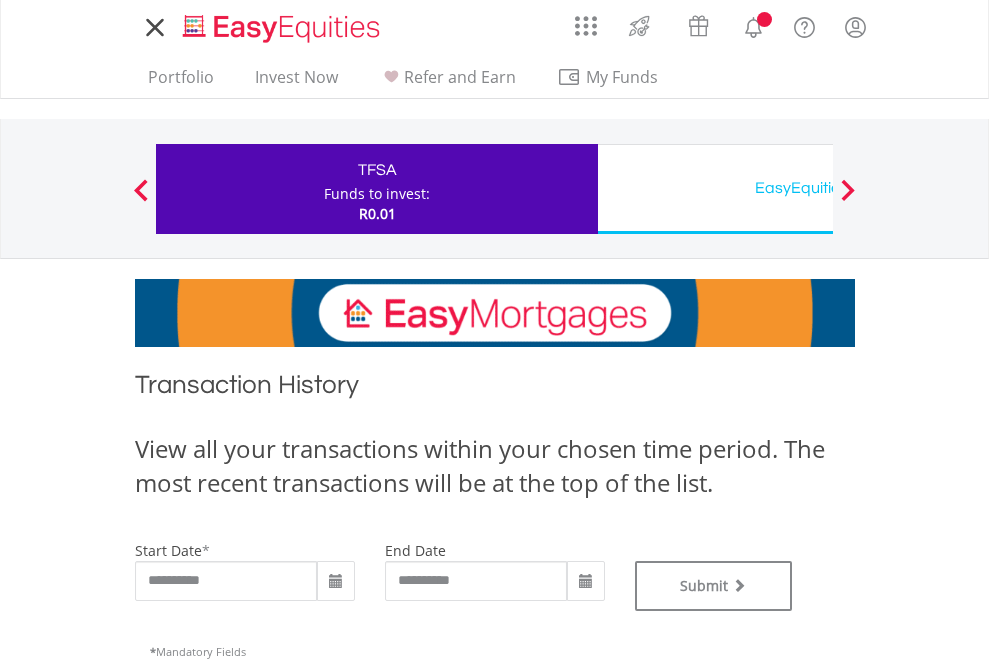 scroll, scrollTop: 0, scrollLeft: 0, axis: both 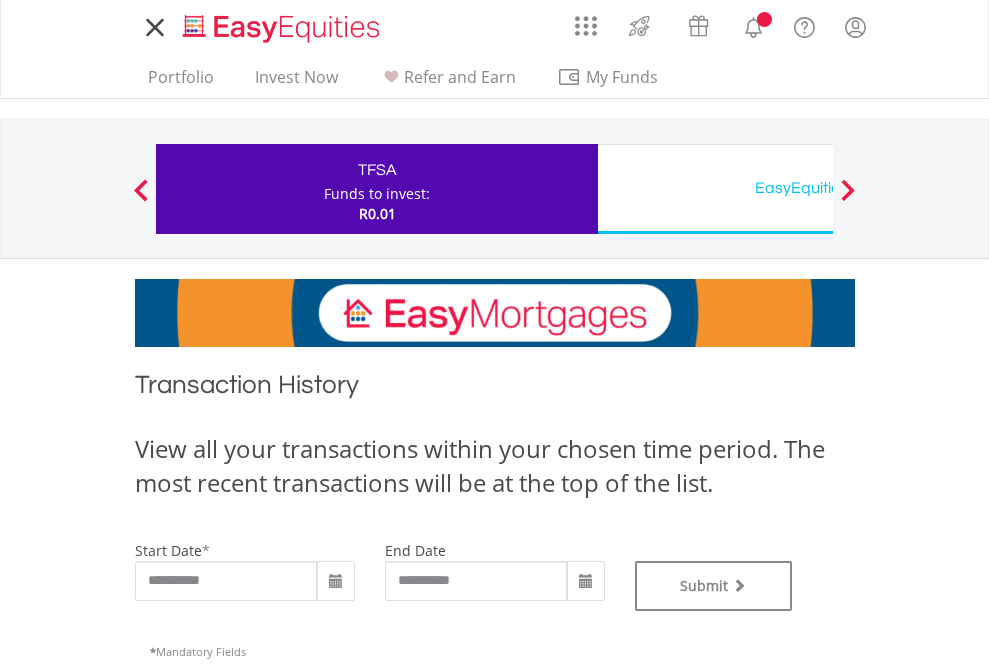 type on "**********" 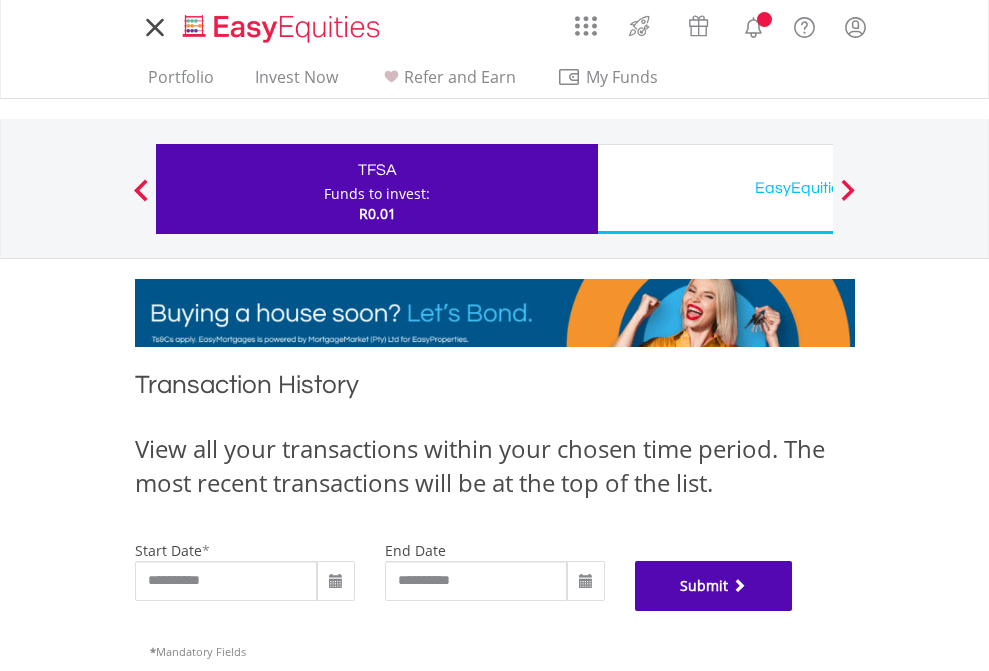 click on "Submit" at bounding box center [714, 586] 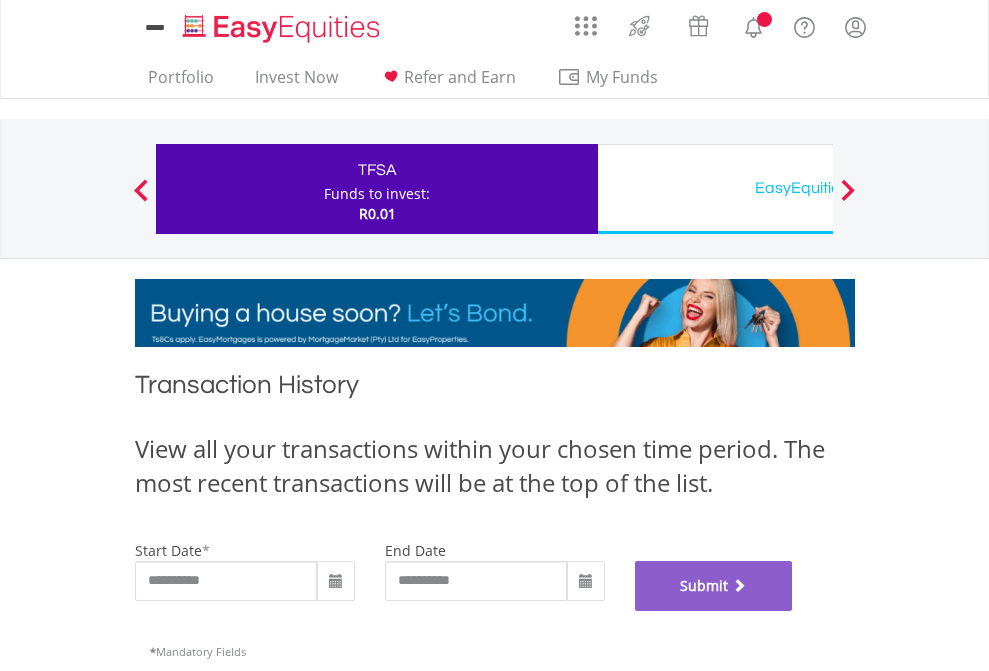 scroll, scrollTop: 811, scrollLeft: 0, axis: vertical 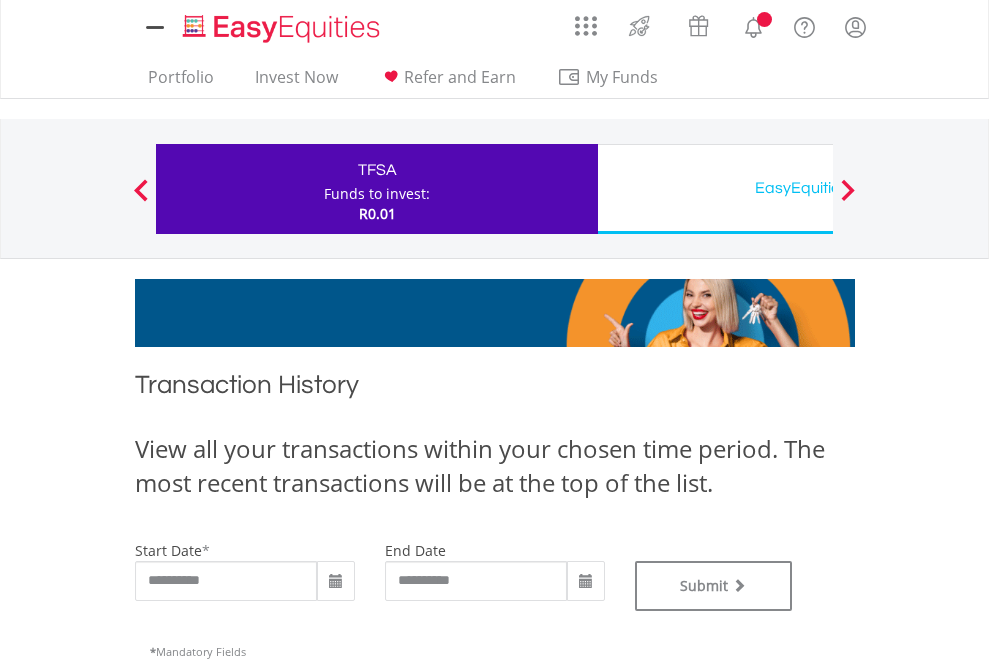 click on "EasyEquities USD" at bounding box center [818, 188] 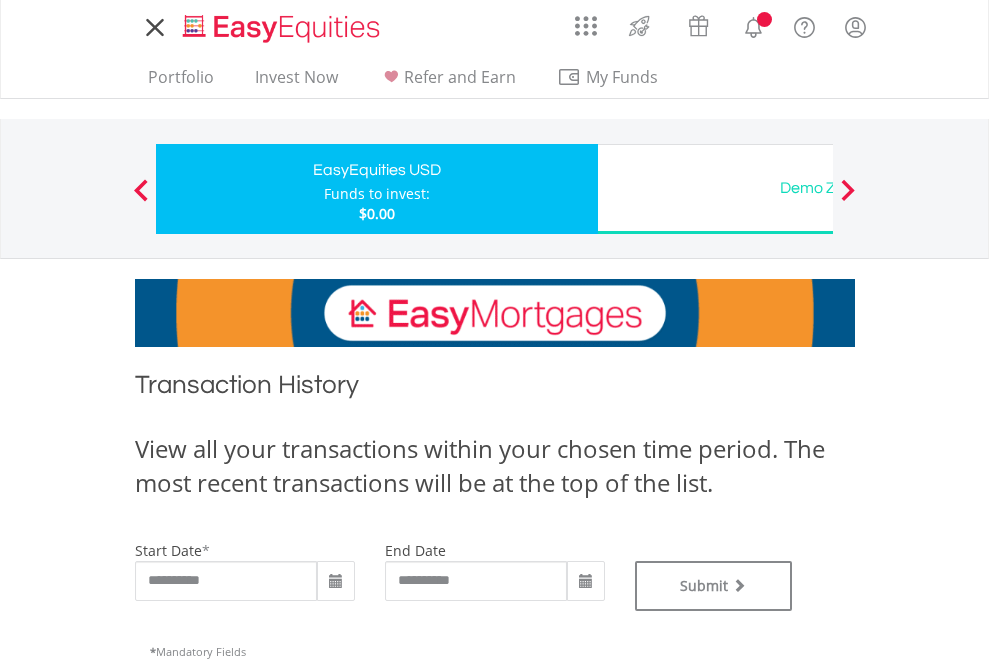 scroll, scrollTop: 0, scrollLeft: 0, axis: both 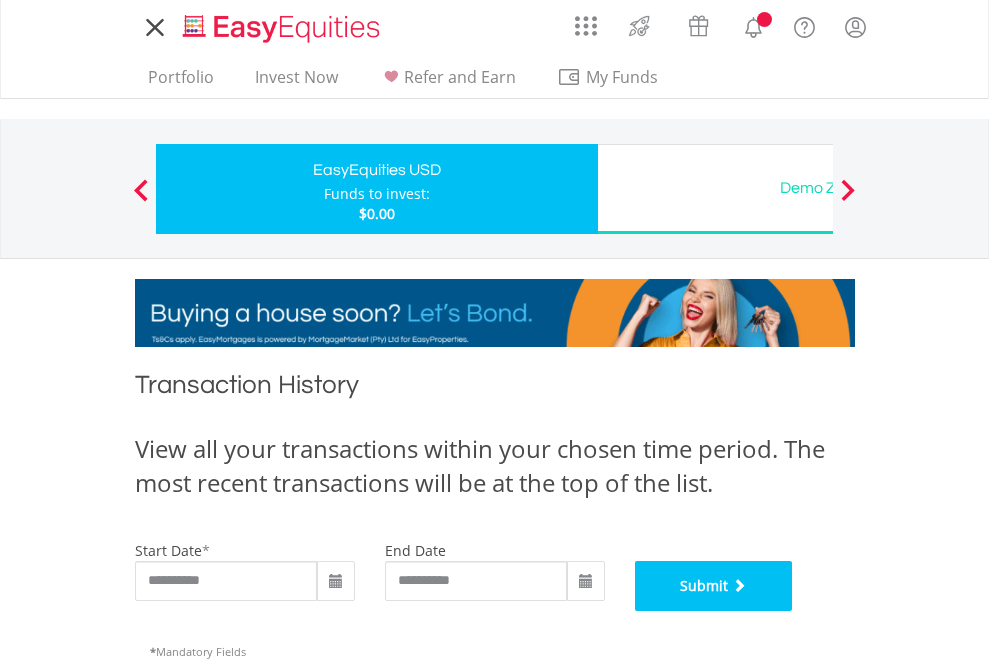 click on "Submit" at bounding box center (714, 586) 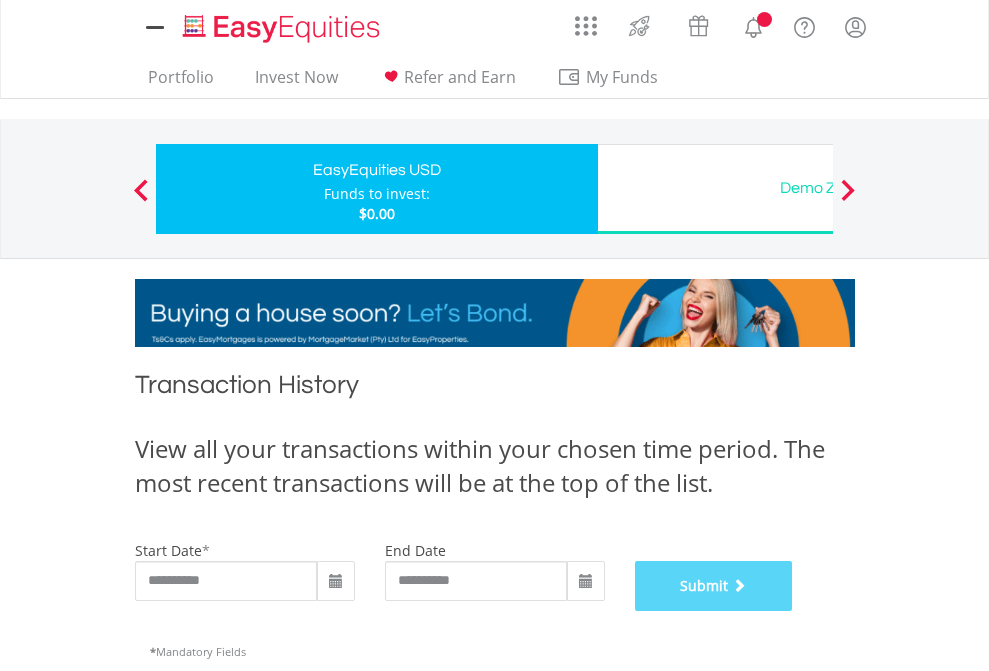 scroll, scrollTop: 811, scrollLeft: 0, axis: vertical 